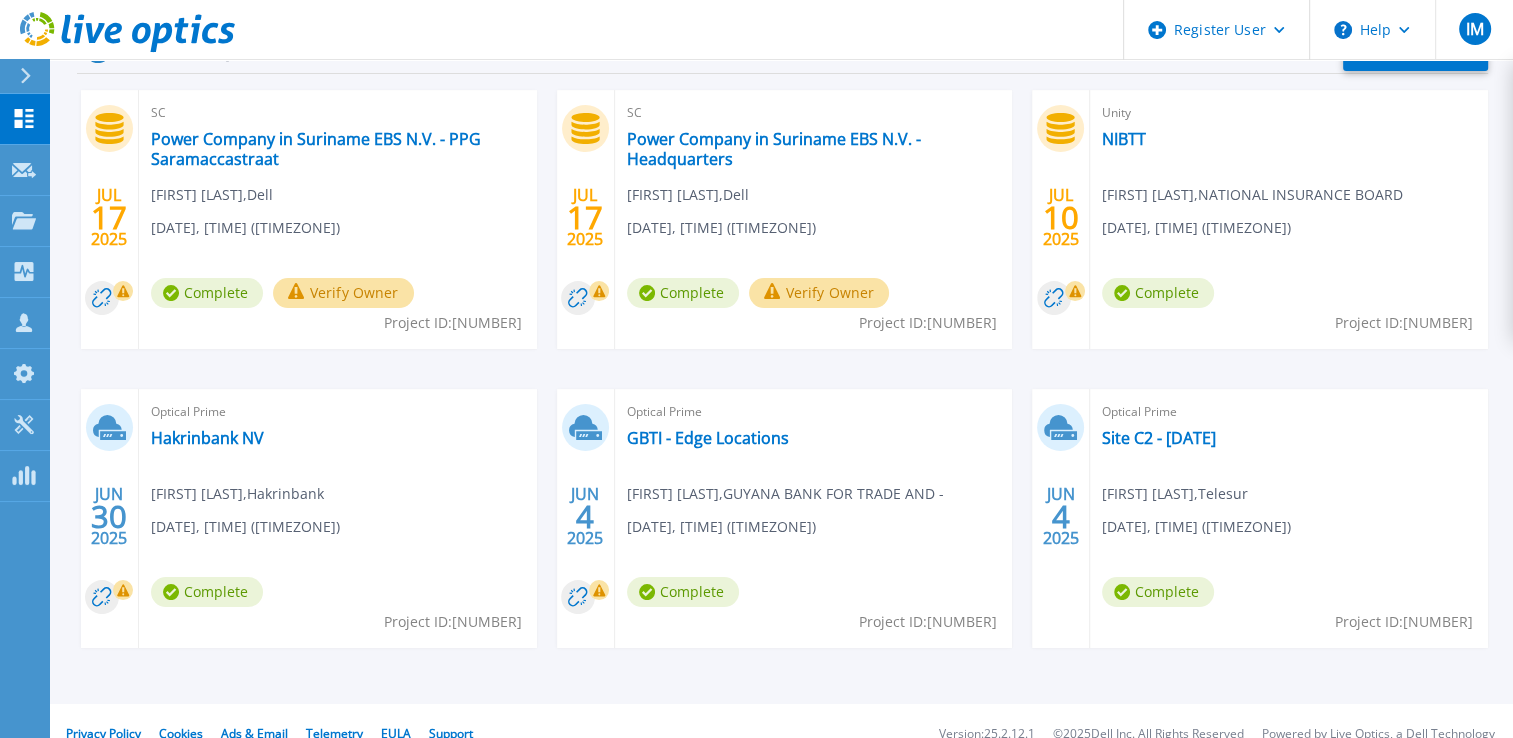 scroll, scrollTop: 369, scrollLeft: 0, axis: vertical 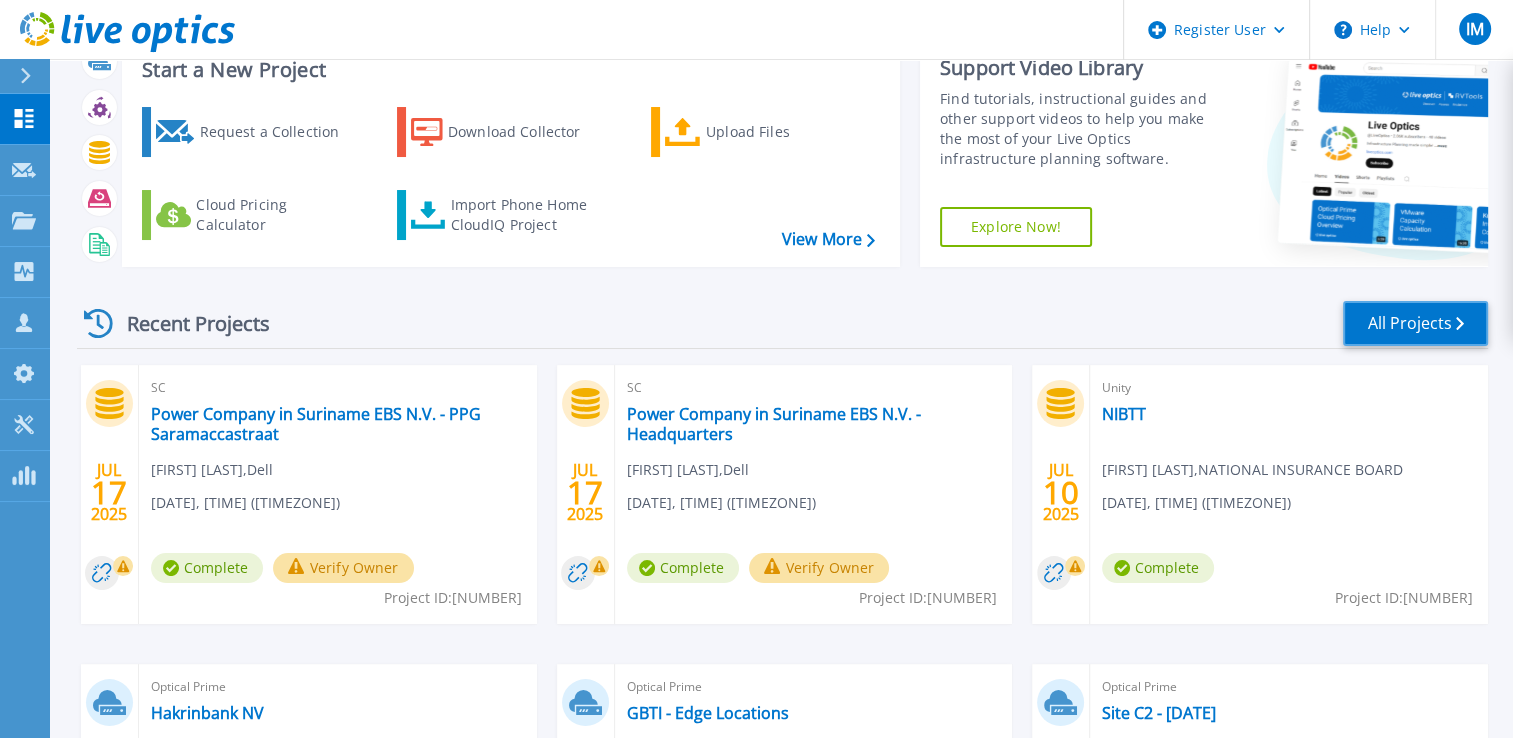 click on "All Projects" at bounding box center [1415, 323] 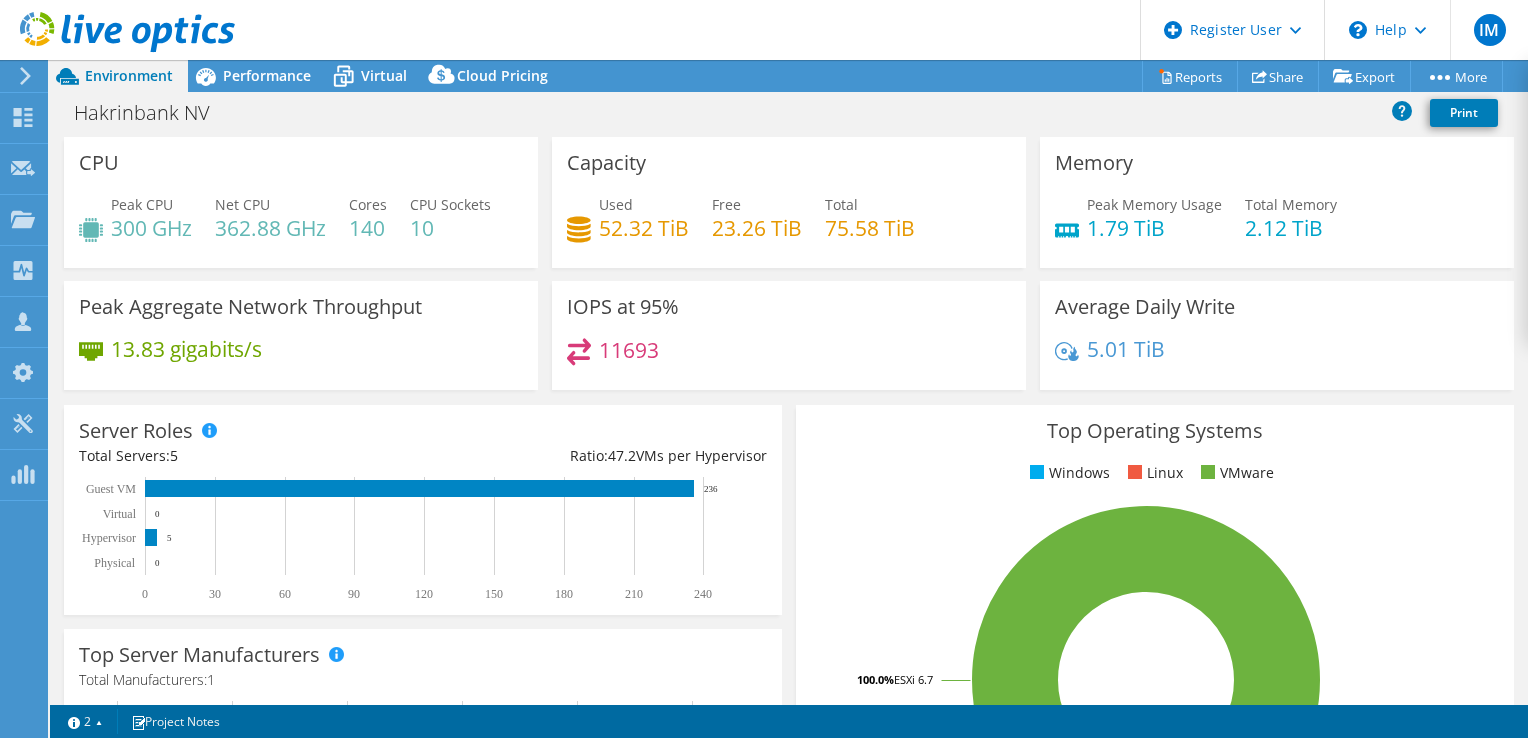select on "USD" 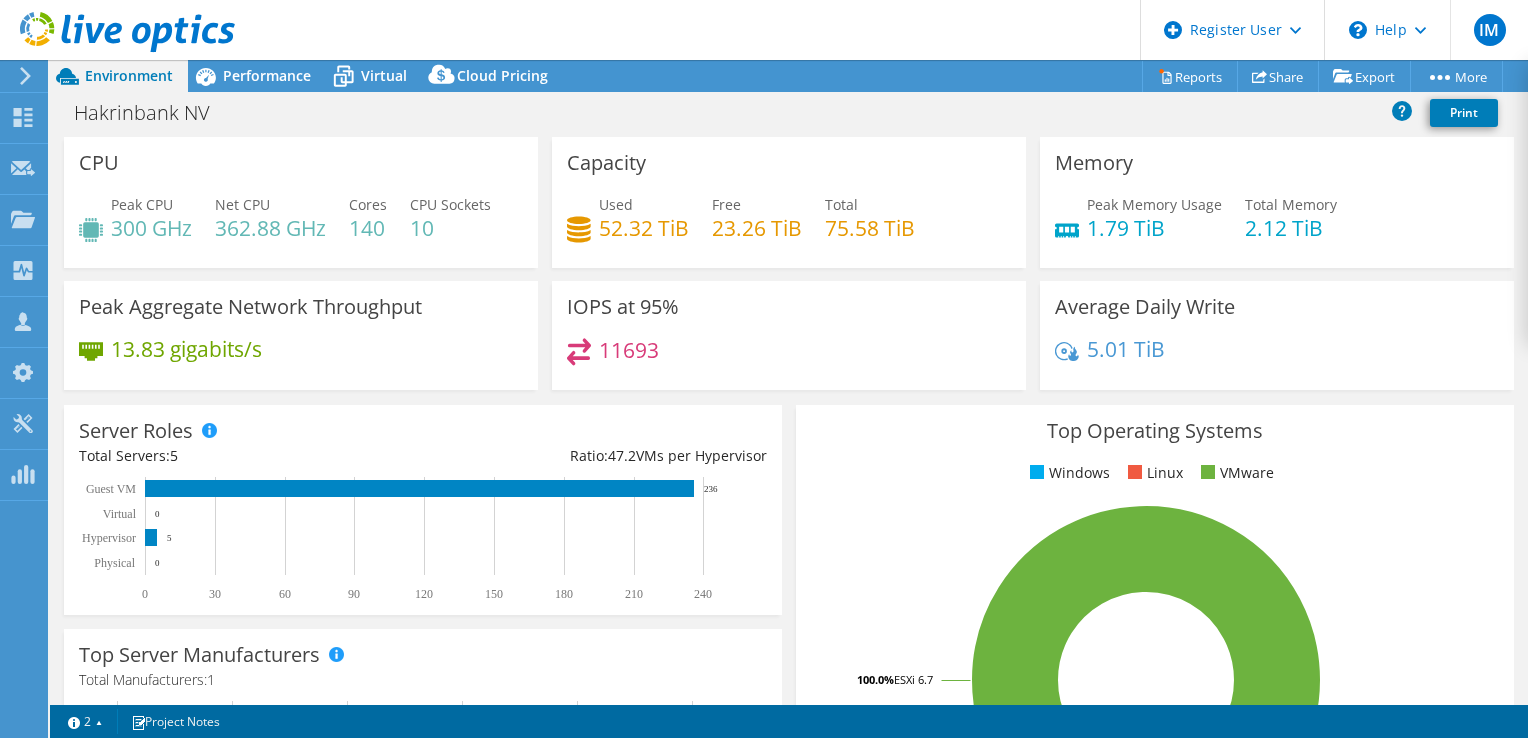 scroll, scrollTop: 0, scrollLeft: 0, axis: both 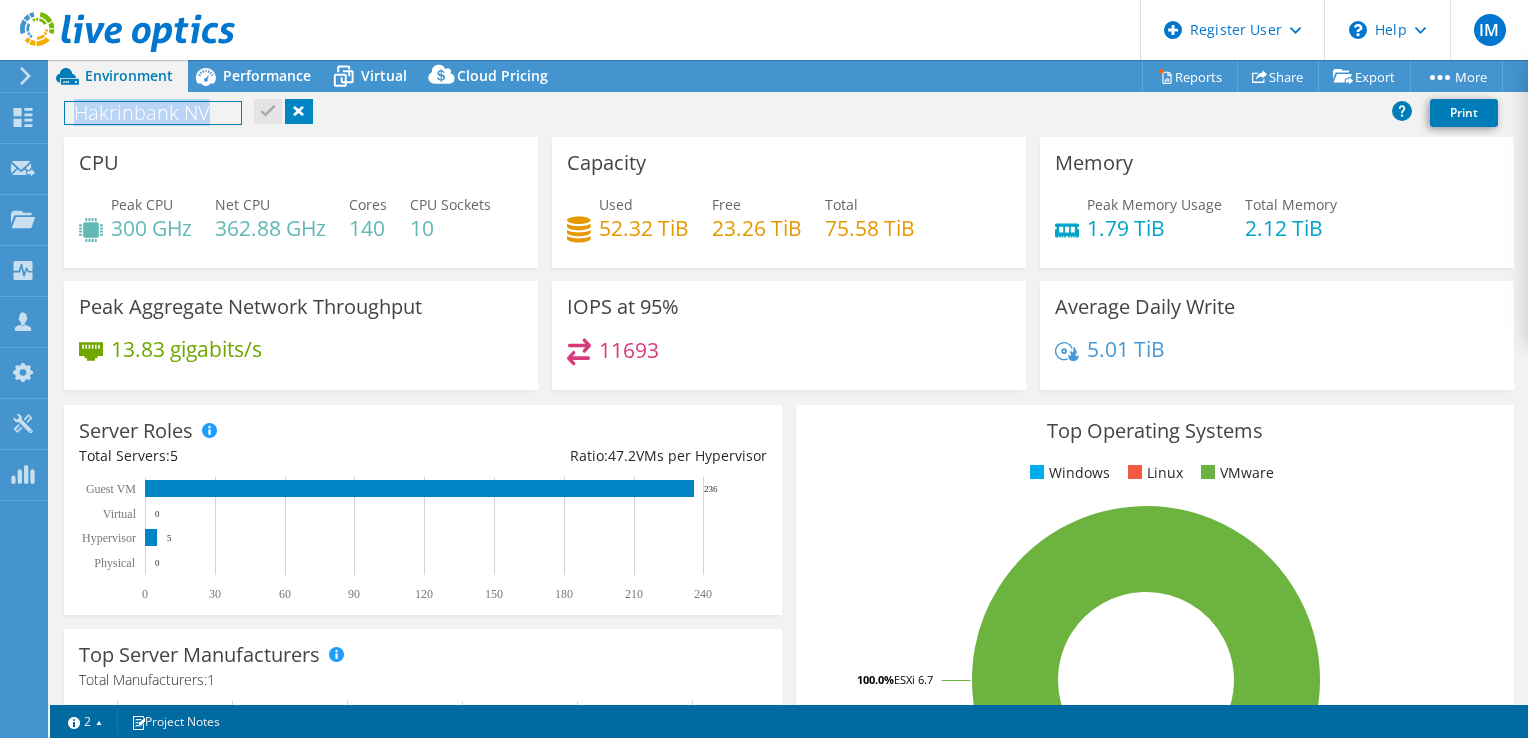 drag, startPoint x: 206, startPoint y: 122, endPoint x: 64, endPoint y: 126, distance: 142.05632 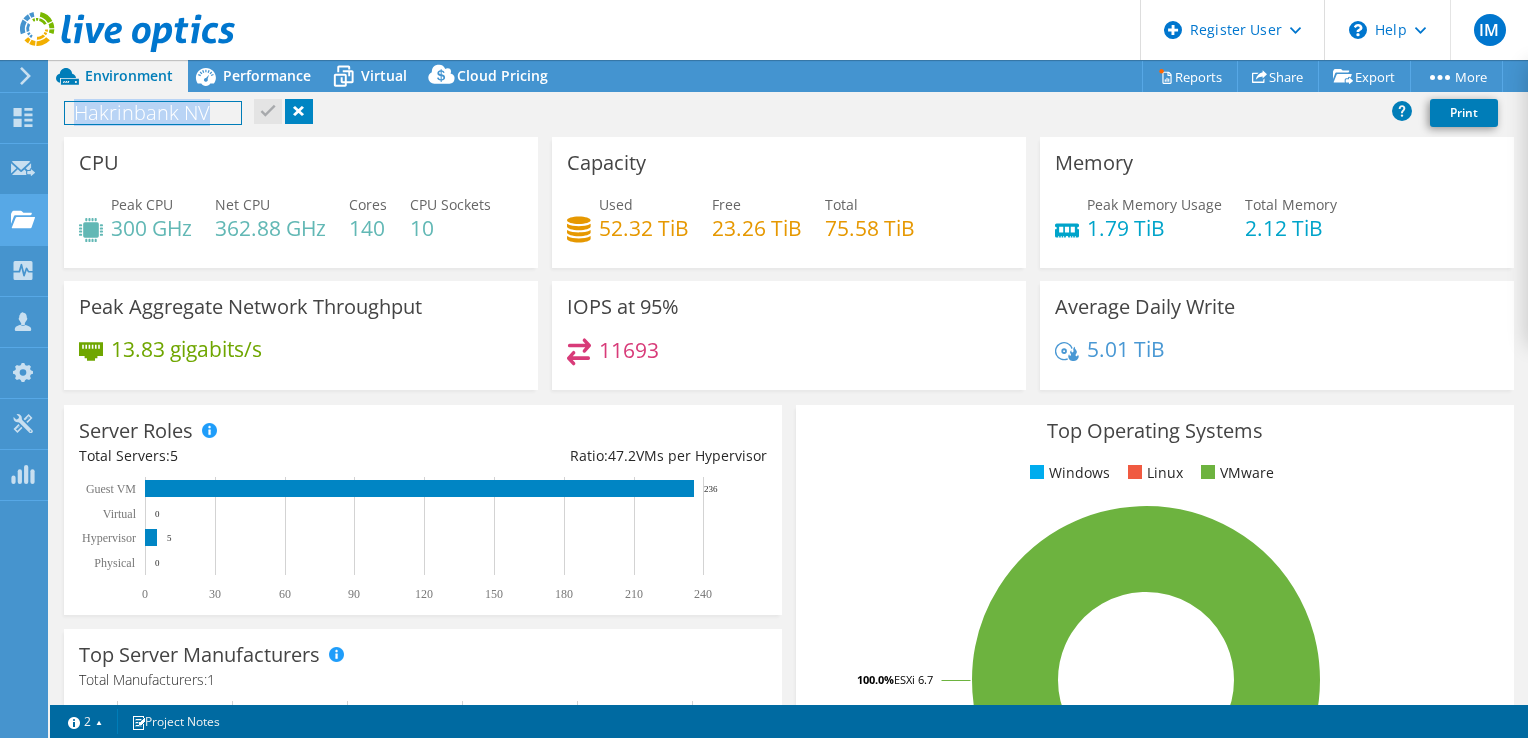 copy on "Hakrinbank NV" 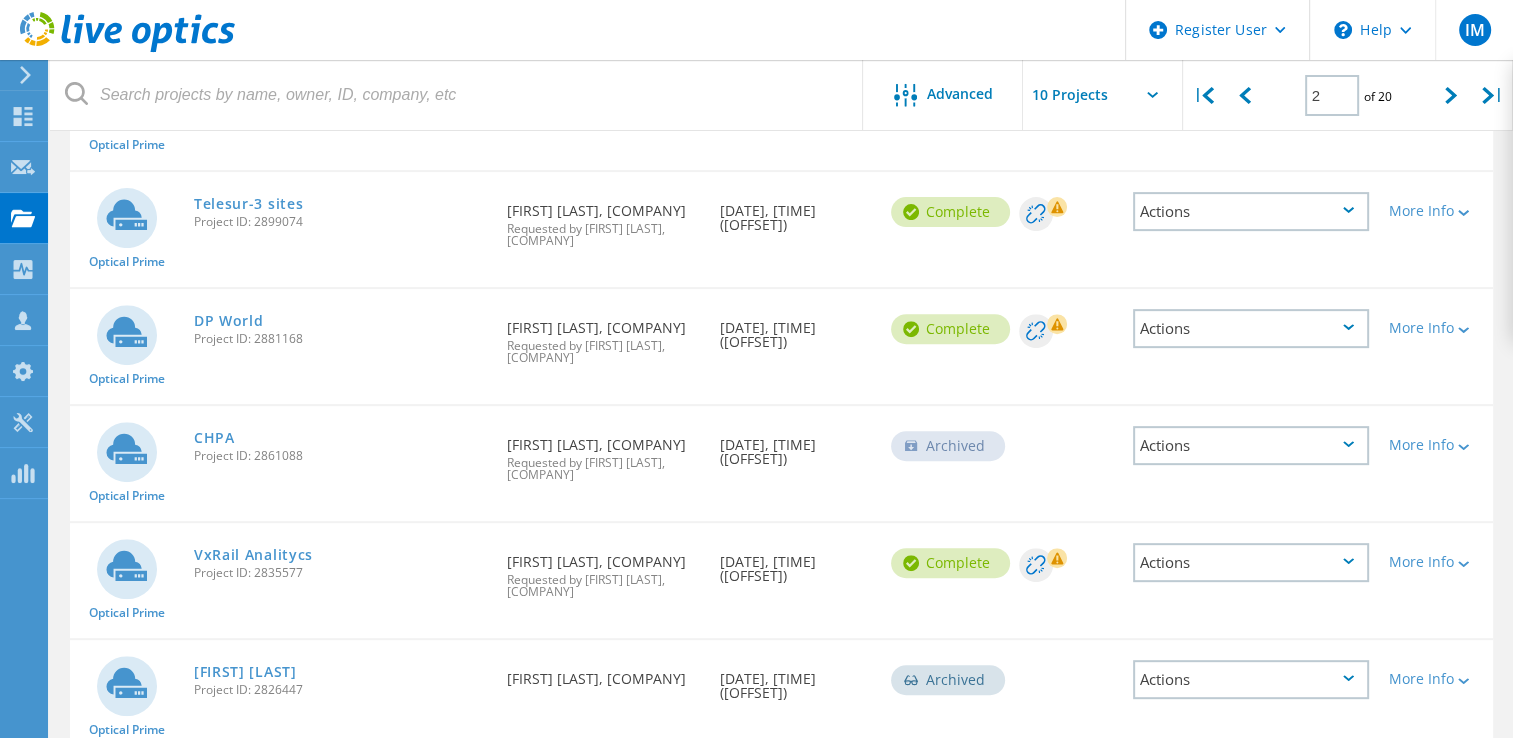 scroll, scrollTop: 700, scrollLeft: 0, axis: vertical 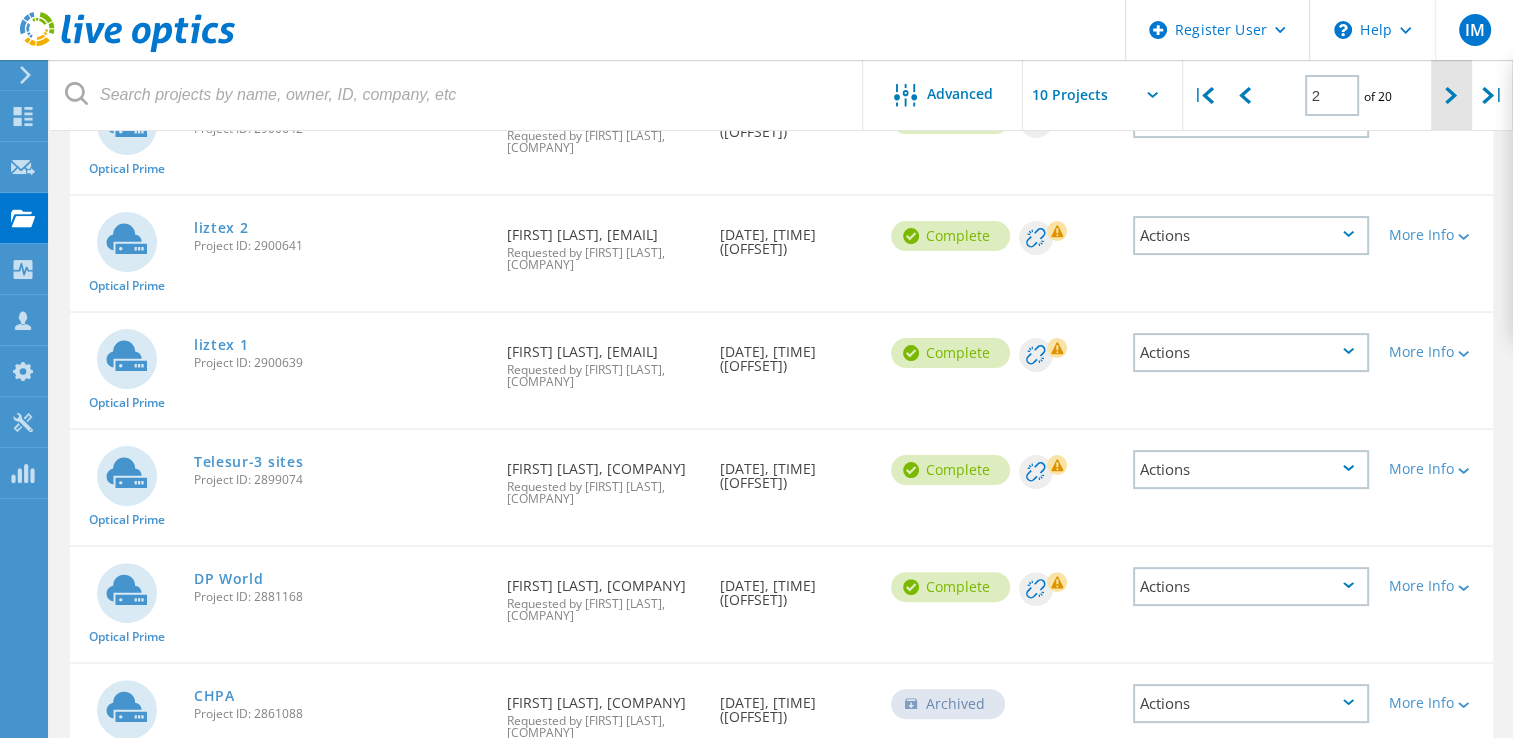 click 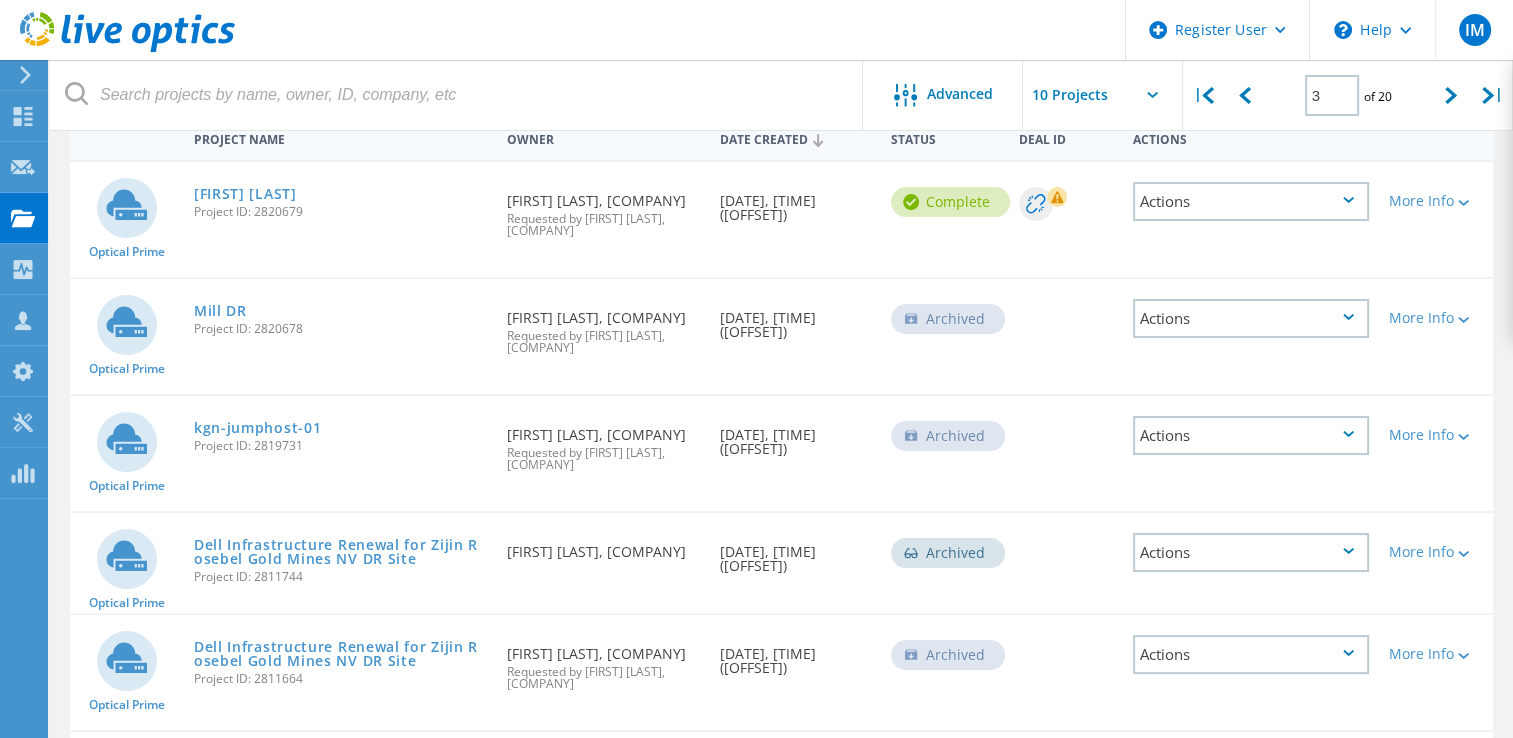 scroll, scrollTop: 7, scrollLeft: 0, axis: vertical 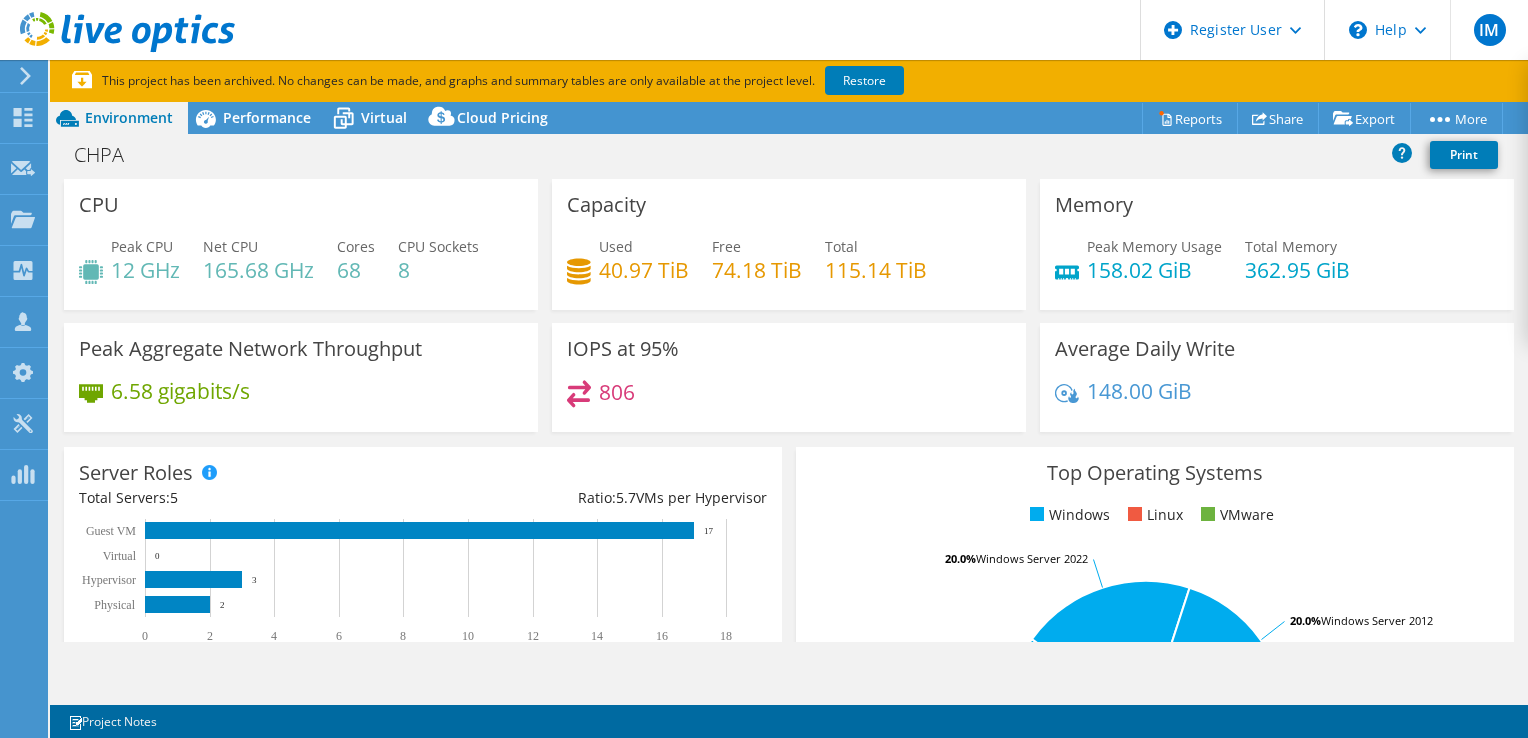 select on "USD" 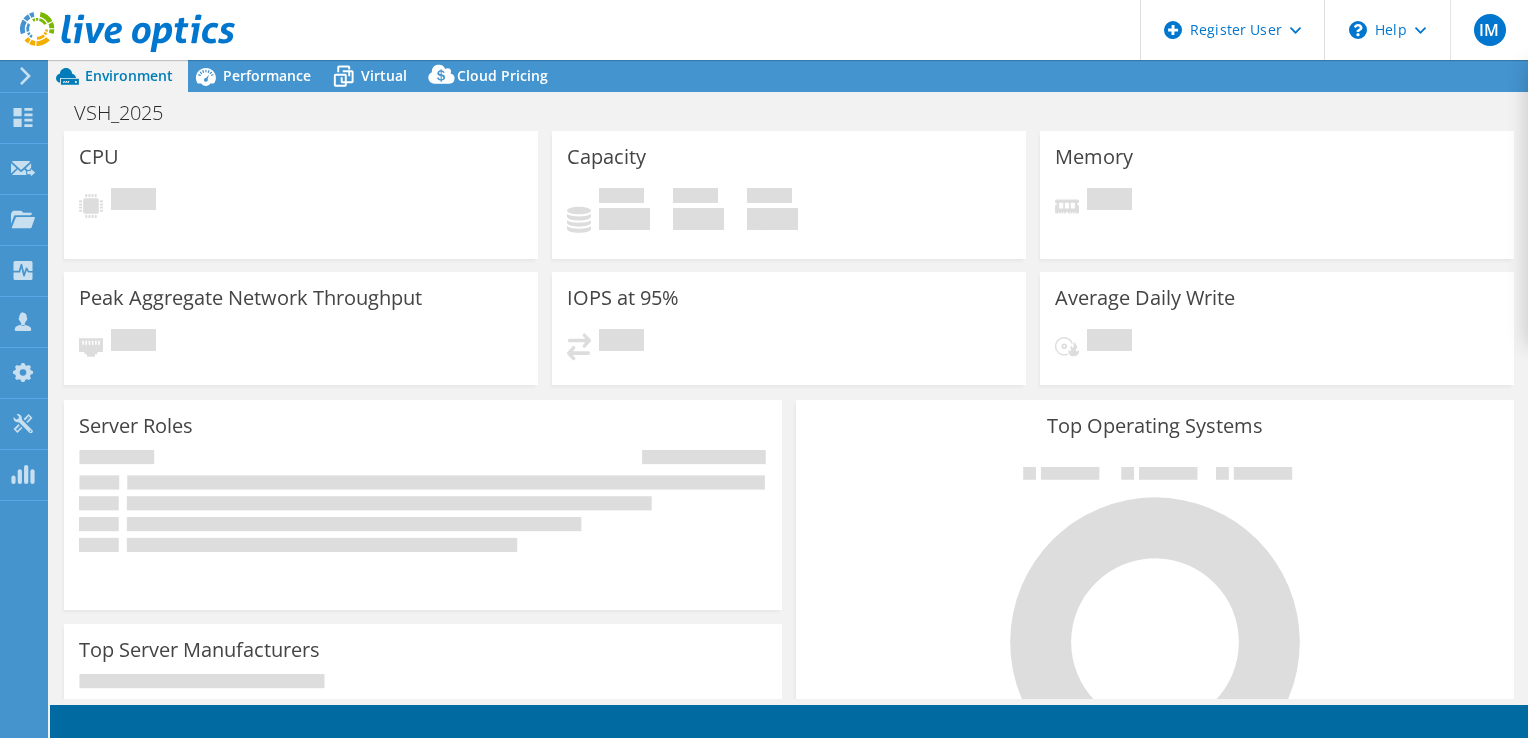 scroll, scrollTop: 0, scrollLeft: 0, axis: both 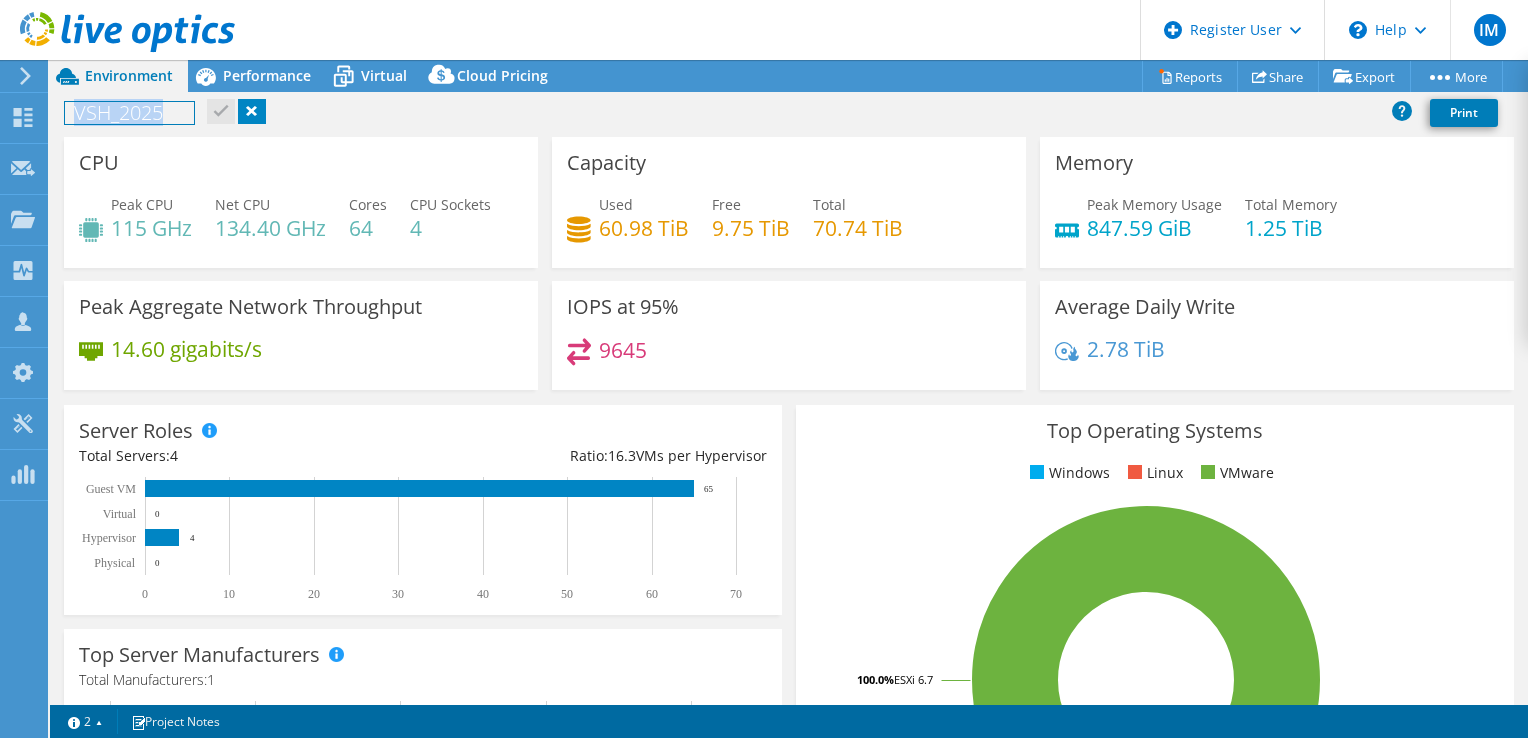 drag, startPoint x: 194, startPoint y: 120, endPoint x: 76, endPoint y: 125, distance: 118.10589 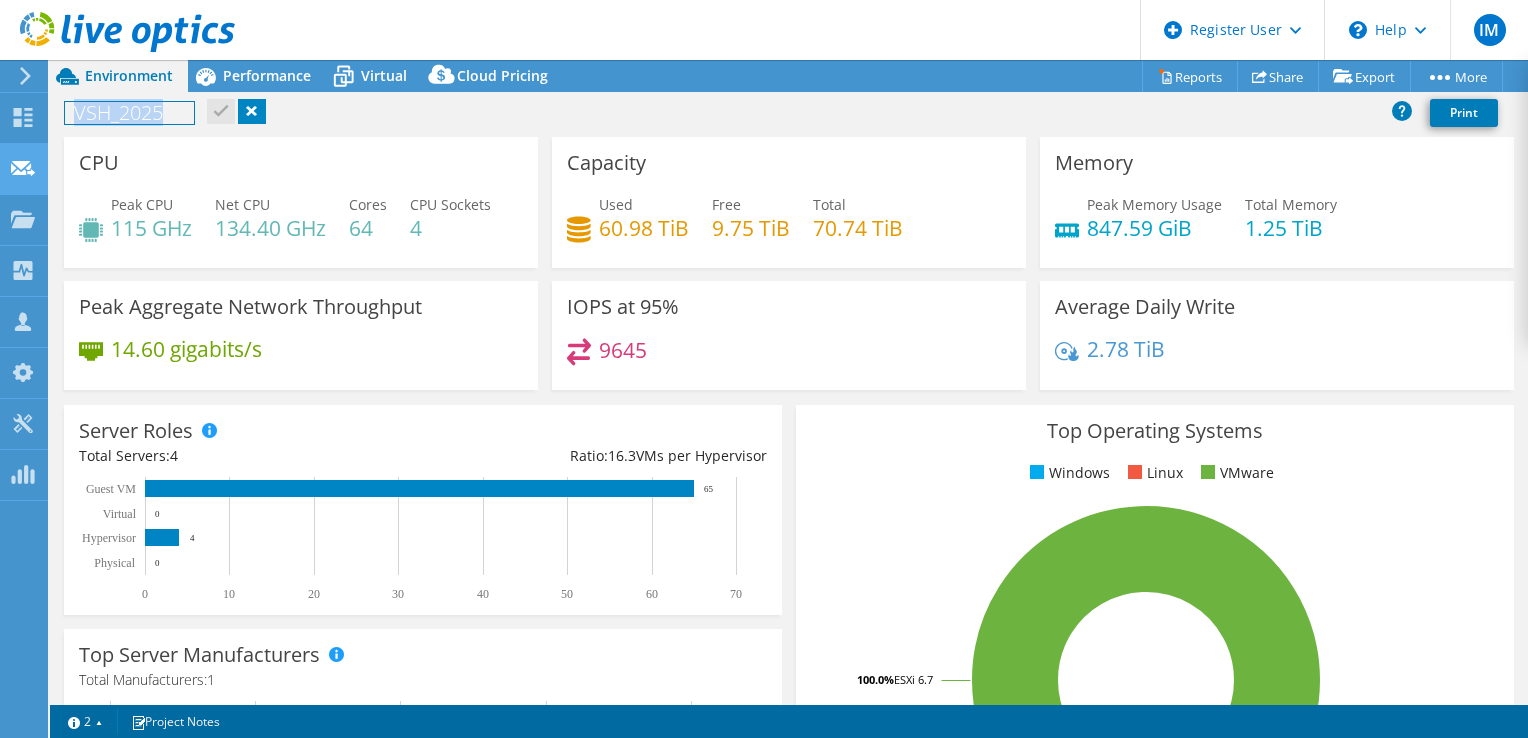 copy on "VSH_2025" 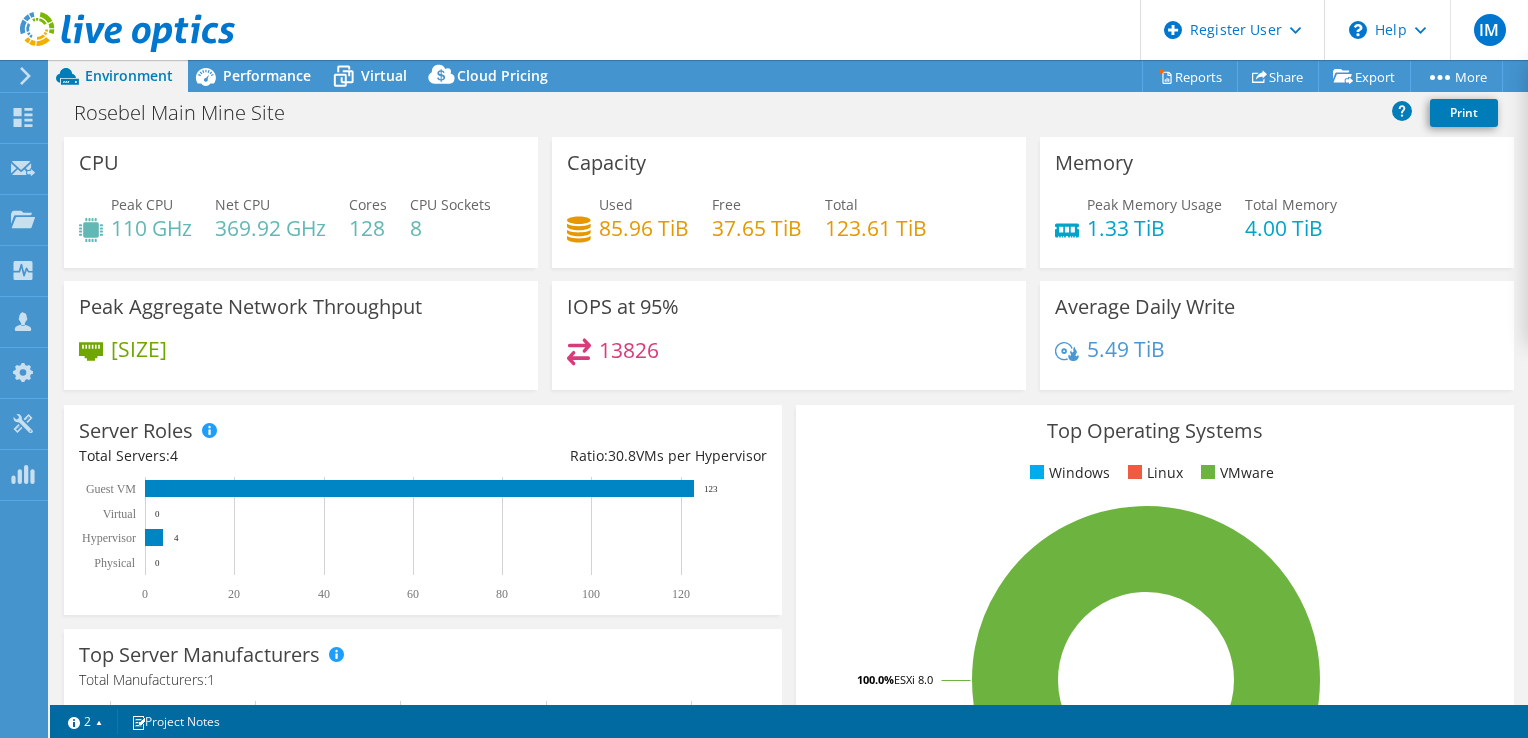 select on "USD" 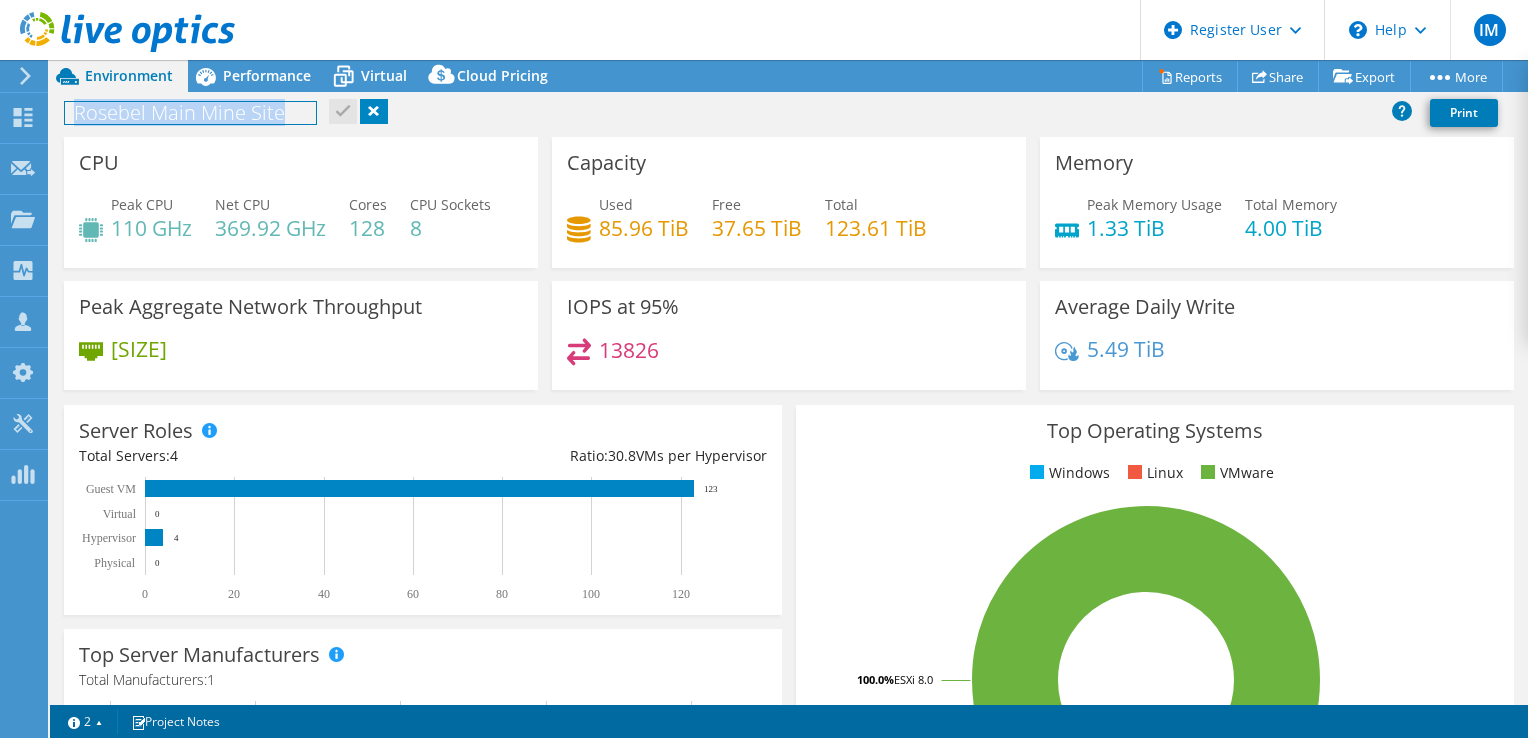 drag, startPoint x: 280, startPoint y: 116, endPoint x: 78, endPoint y: 117, distance: 202.00247 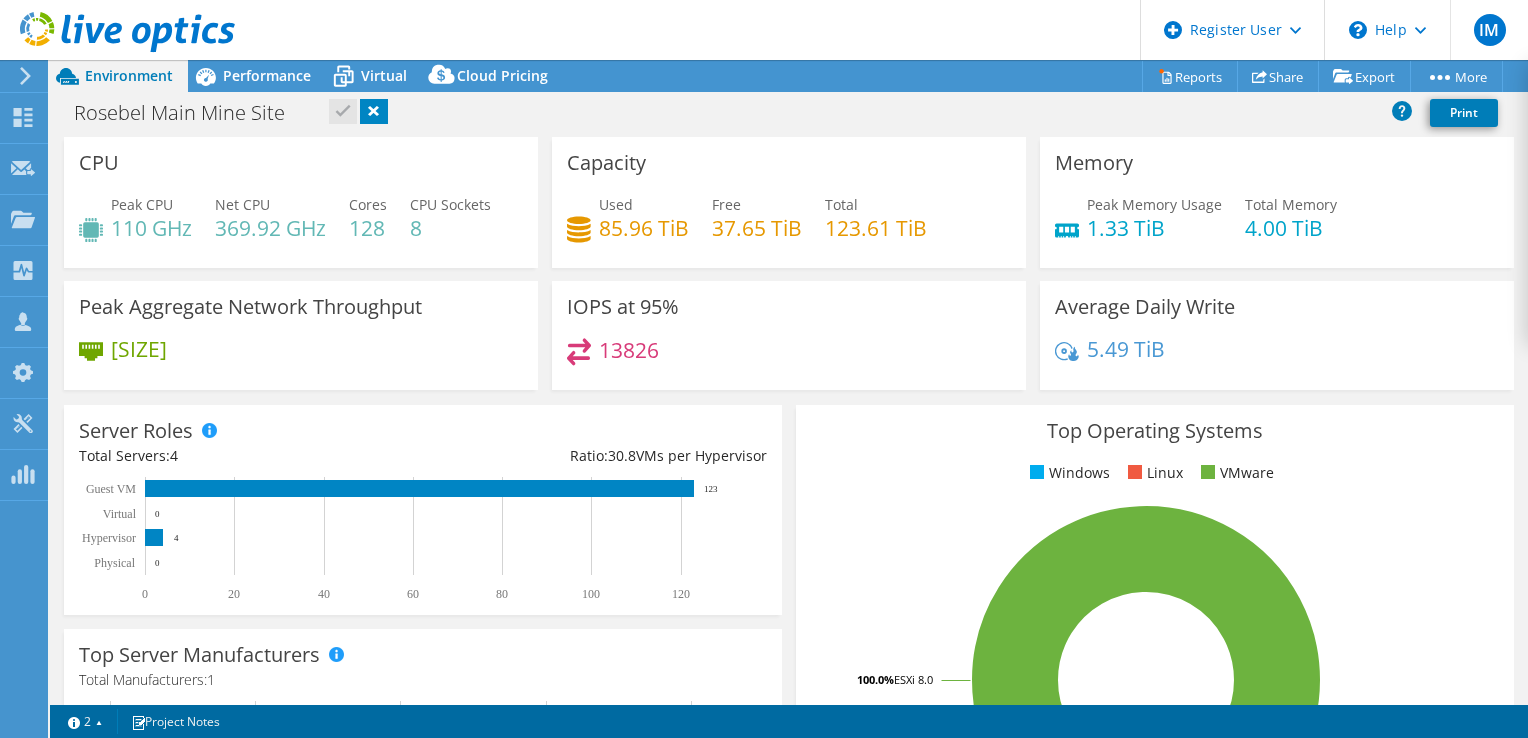 click on "Peak Aggregate Network Throughput
18.54 gigabits/s" at bounding box center (301, 335) 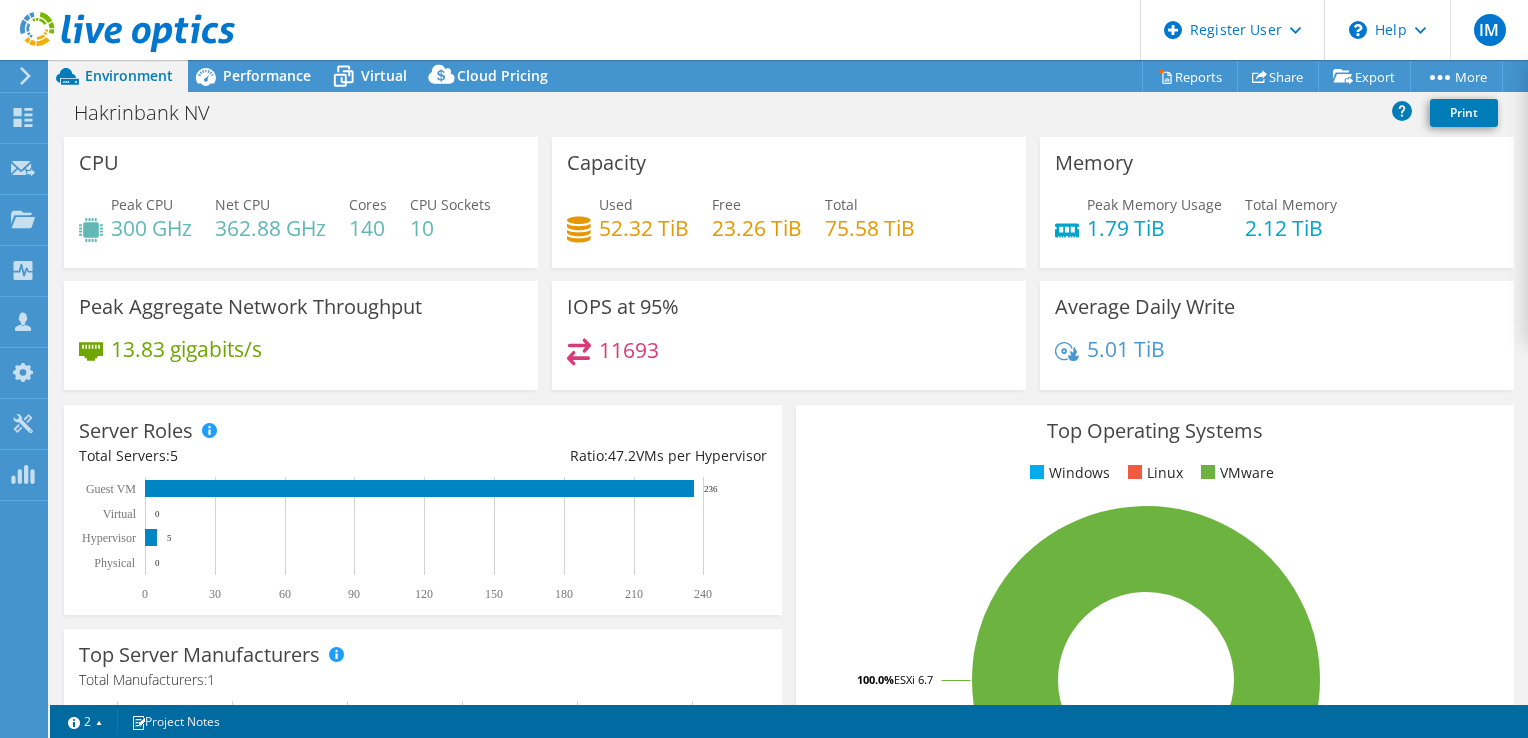 select on "USD" 